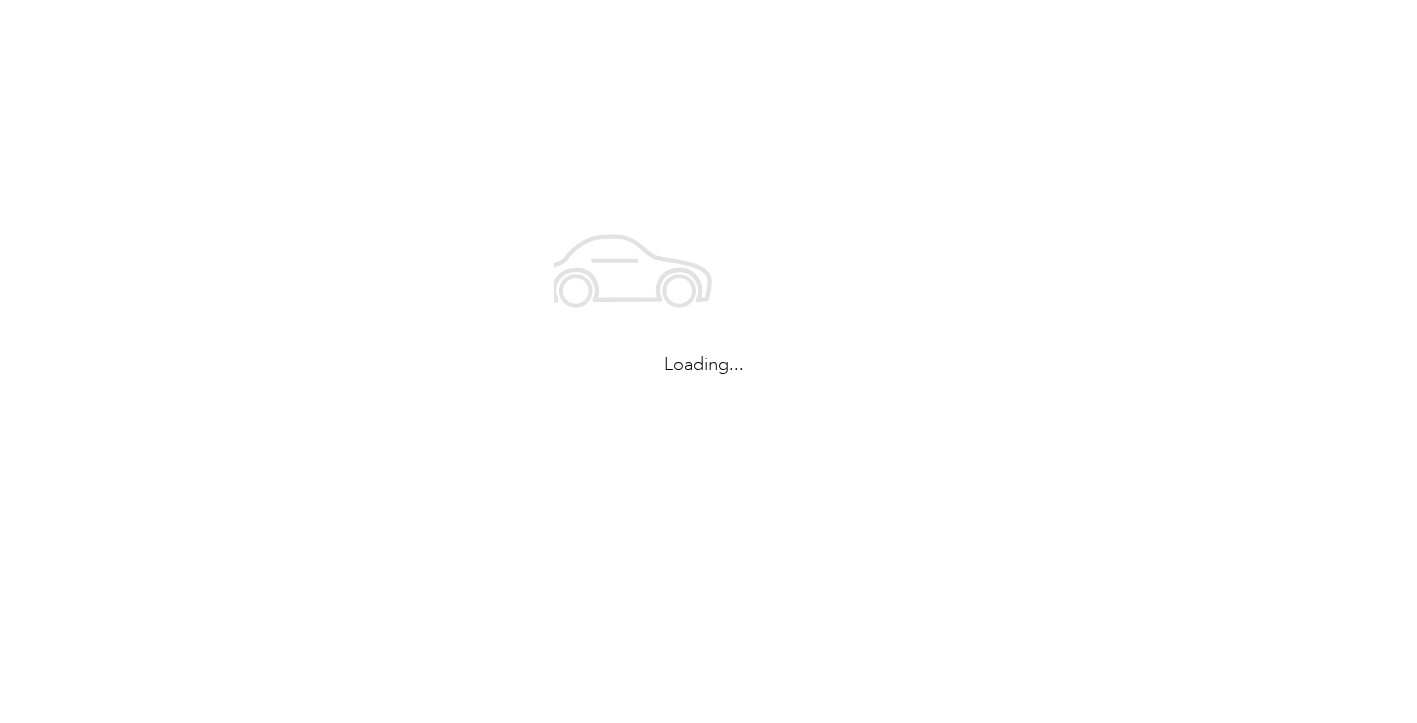 scroll, scrollTop: 0, scrollLeft: 0, axis: both 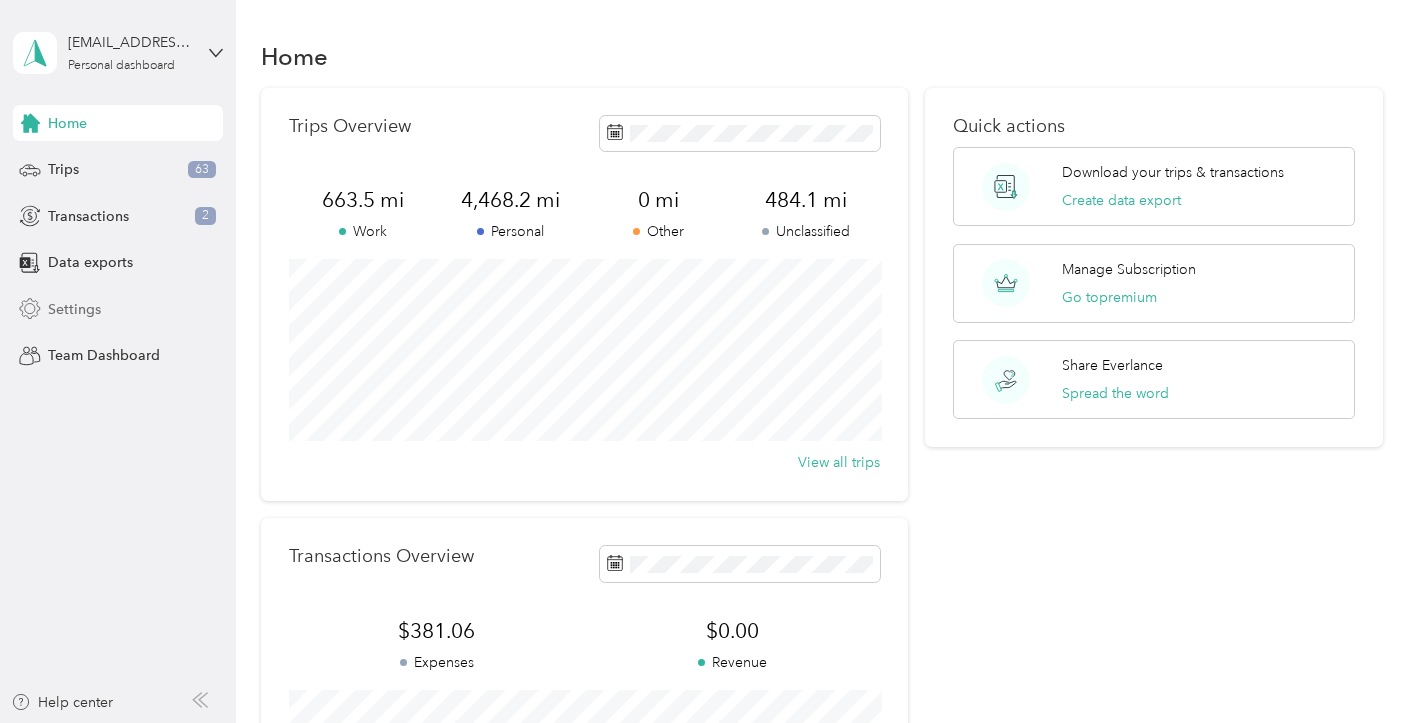 click on "Settings" at bounding box center (118, 309) 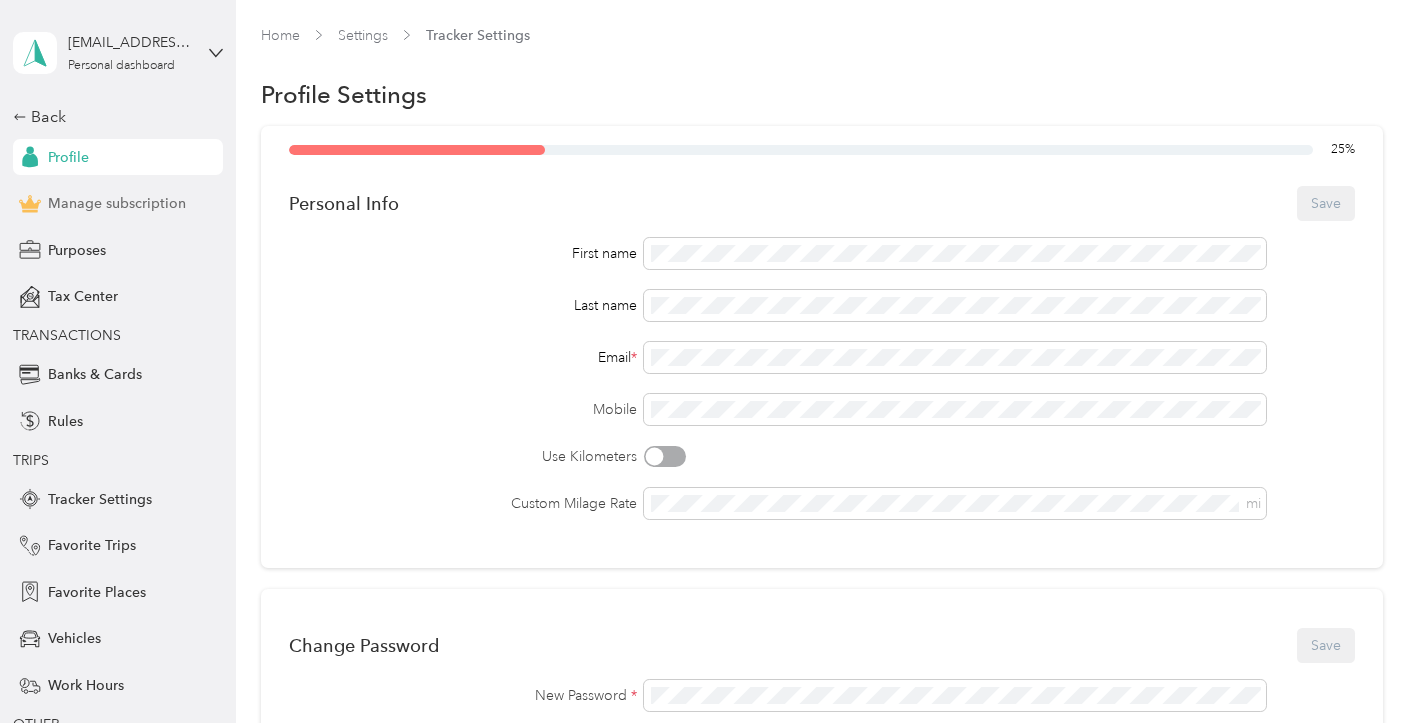 click on "Manage subscription" at bounding box center (117, 203) 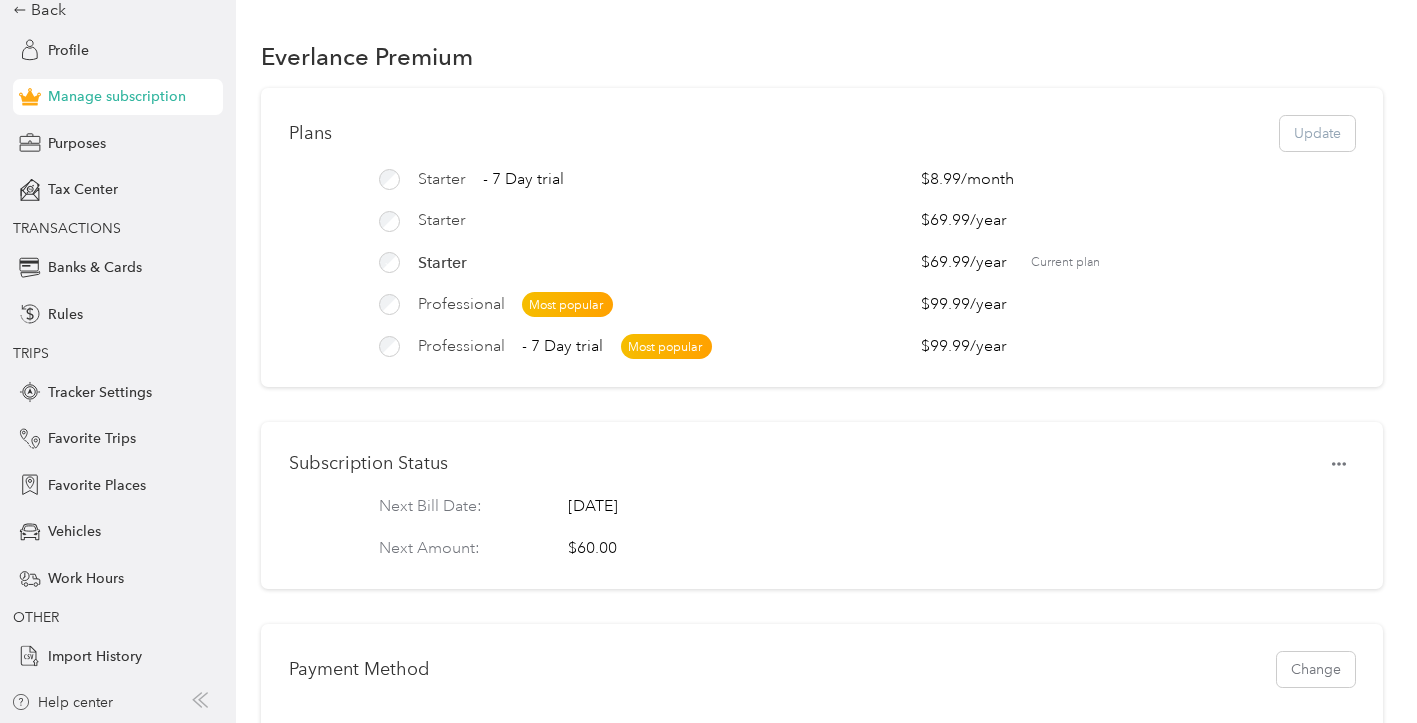 scroll, scrollTop: 108, scrollLeft: 0, axis: vertical 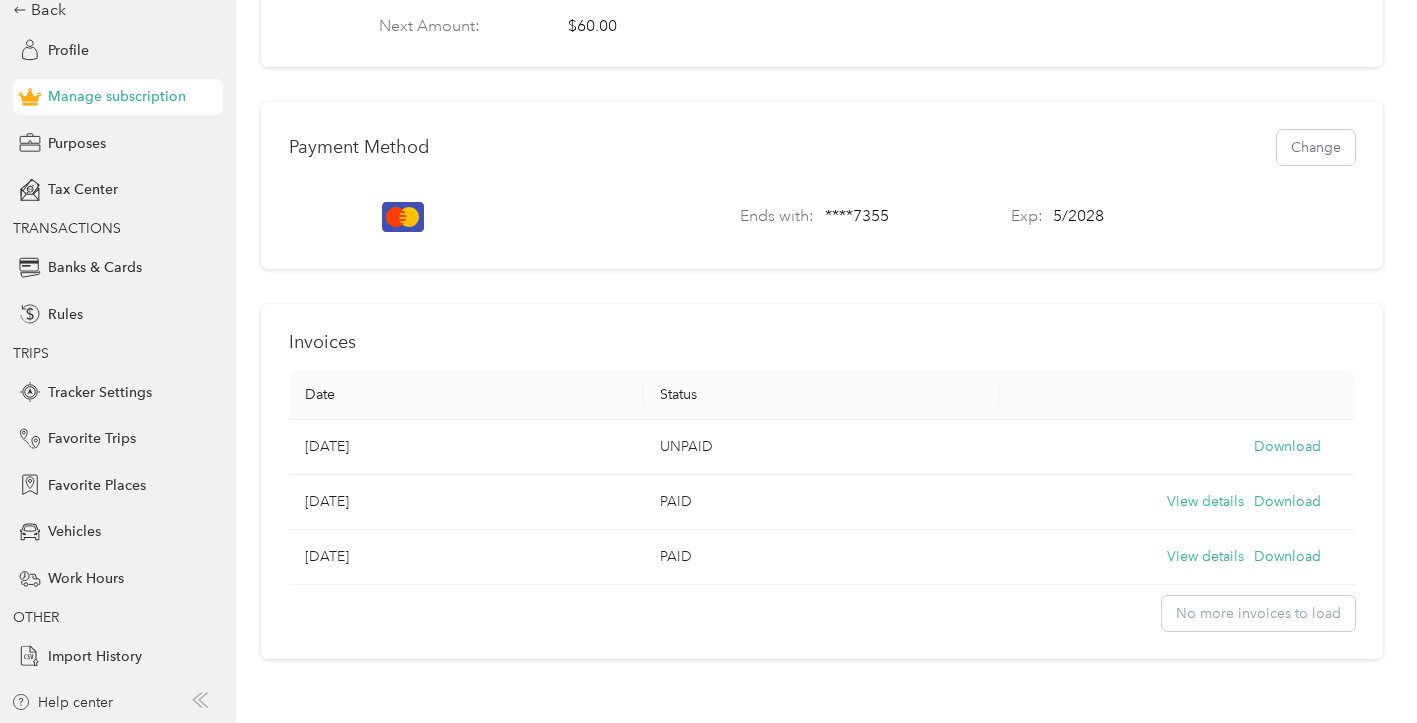 click on "UNPAID" at bounding box center (821, 447) 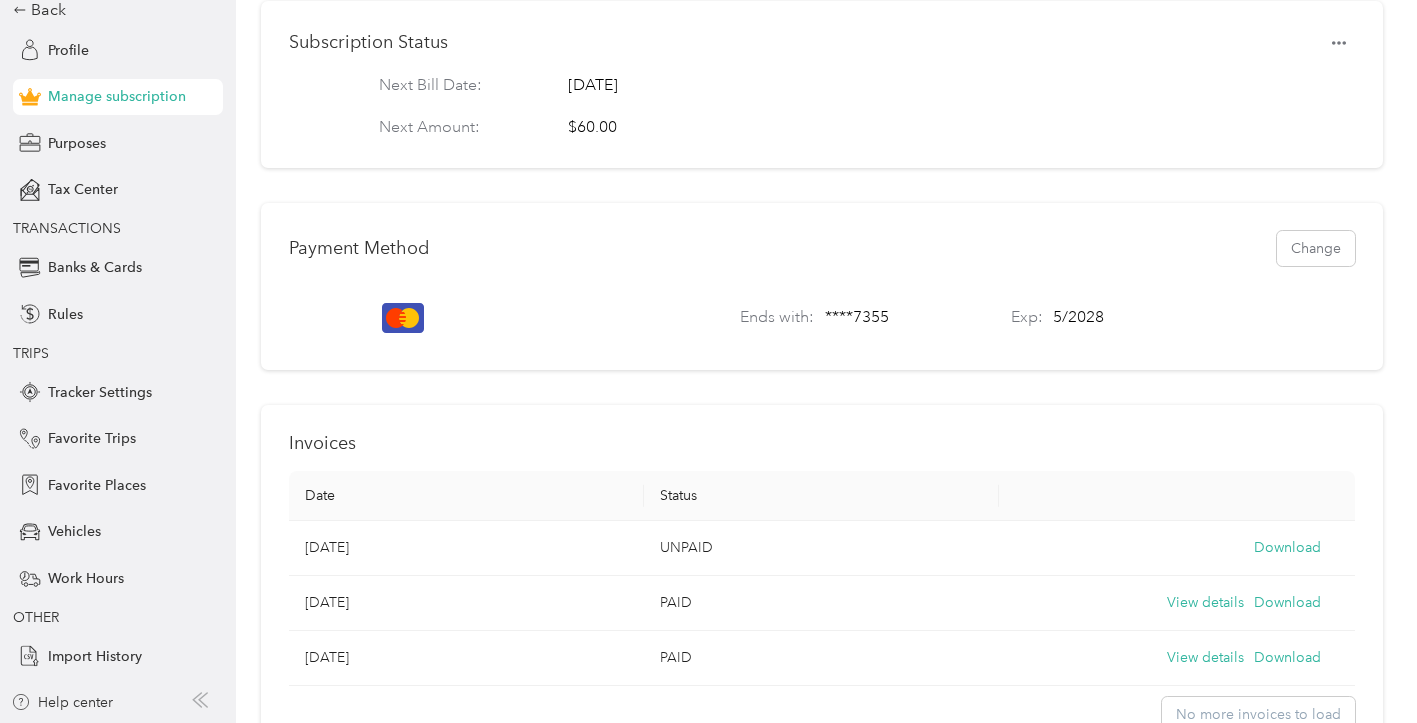 scroll, scrollTop: 407, scrollLeft: 0, axis: vertical 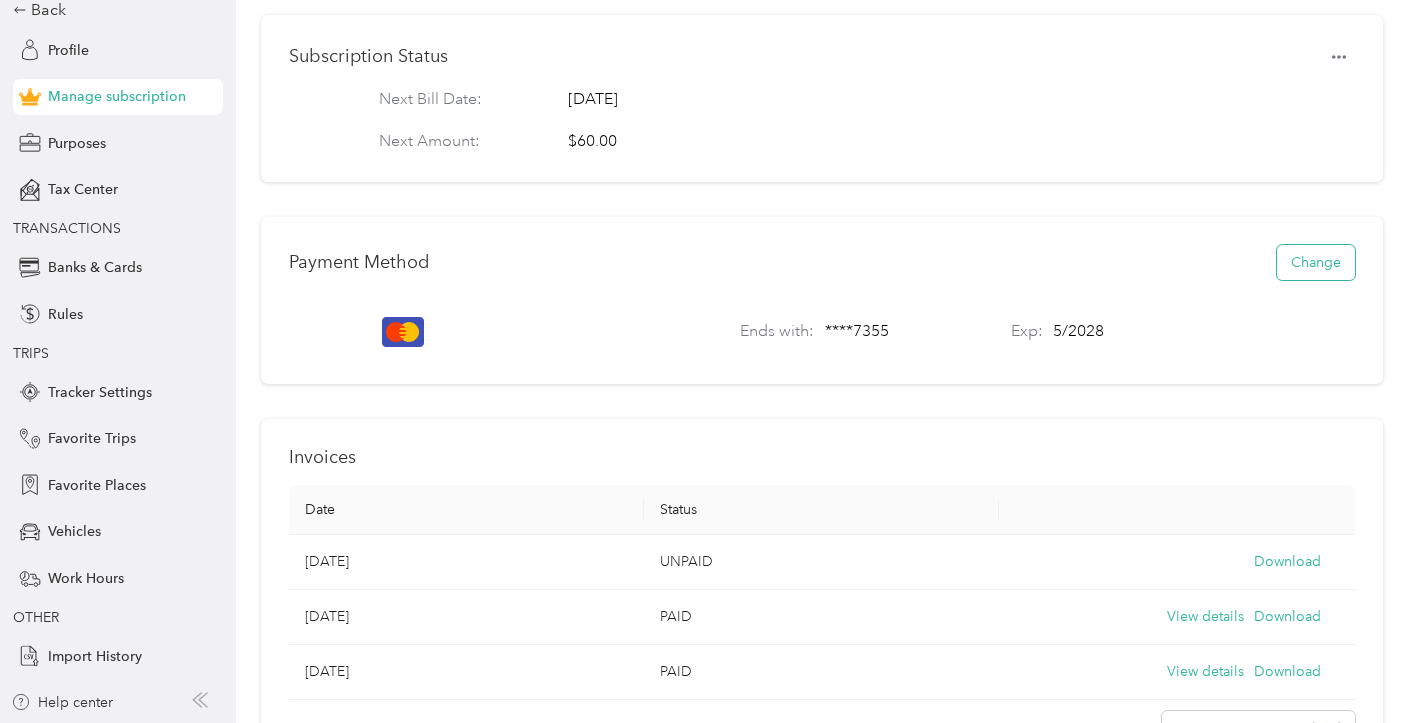 click on "Change" at bounding box center [1316, 262] 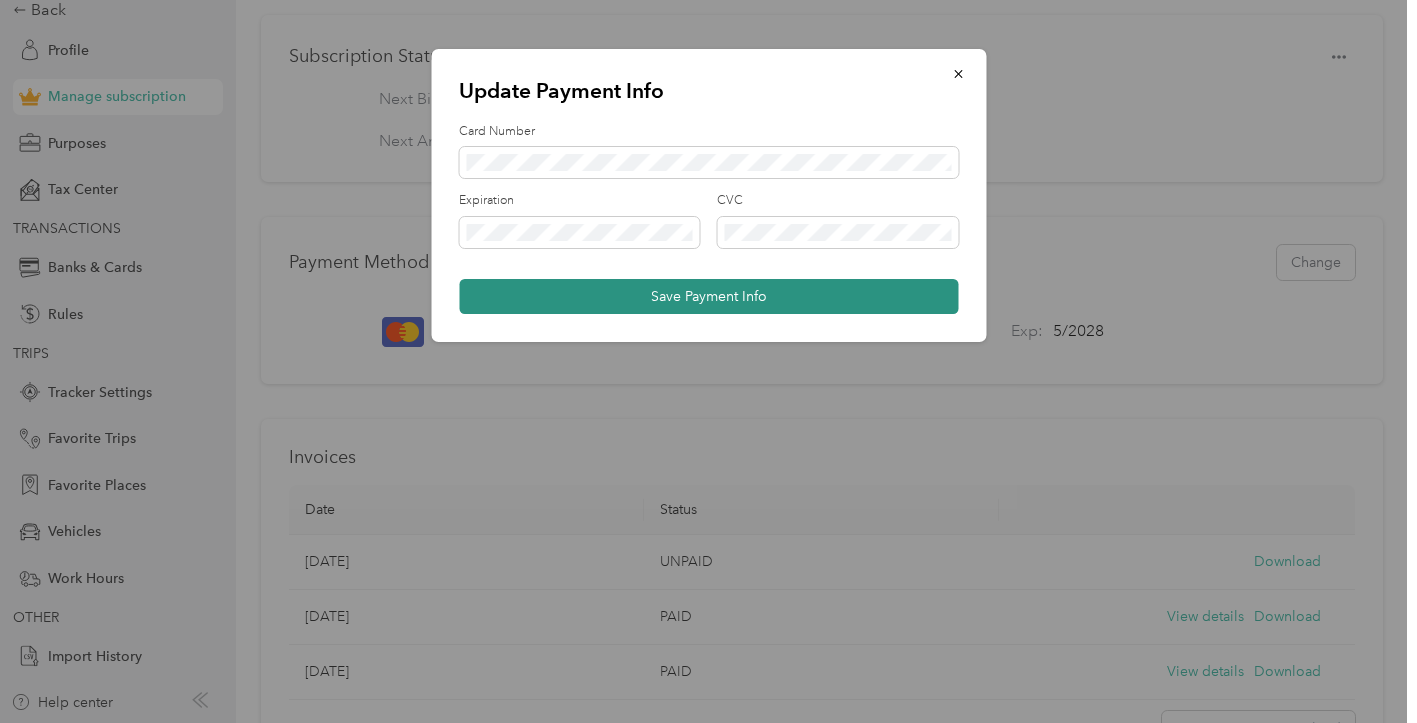 click on "Save Payment Info" at bounding box center [708, 296] 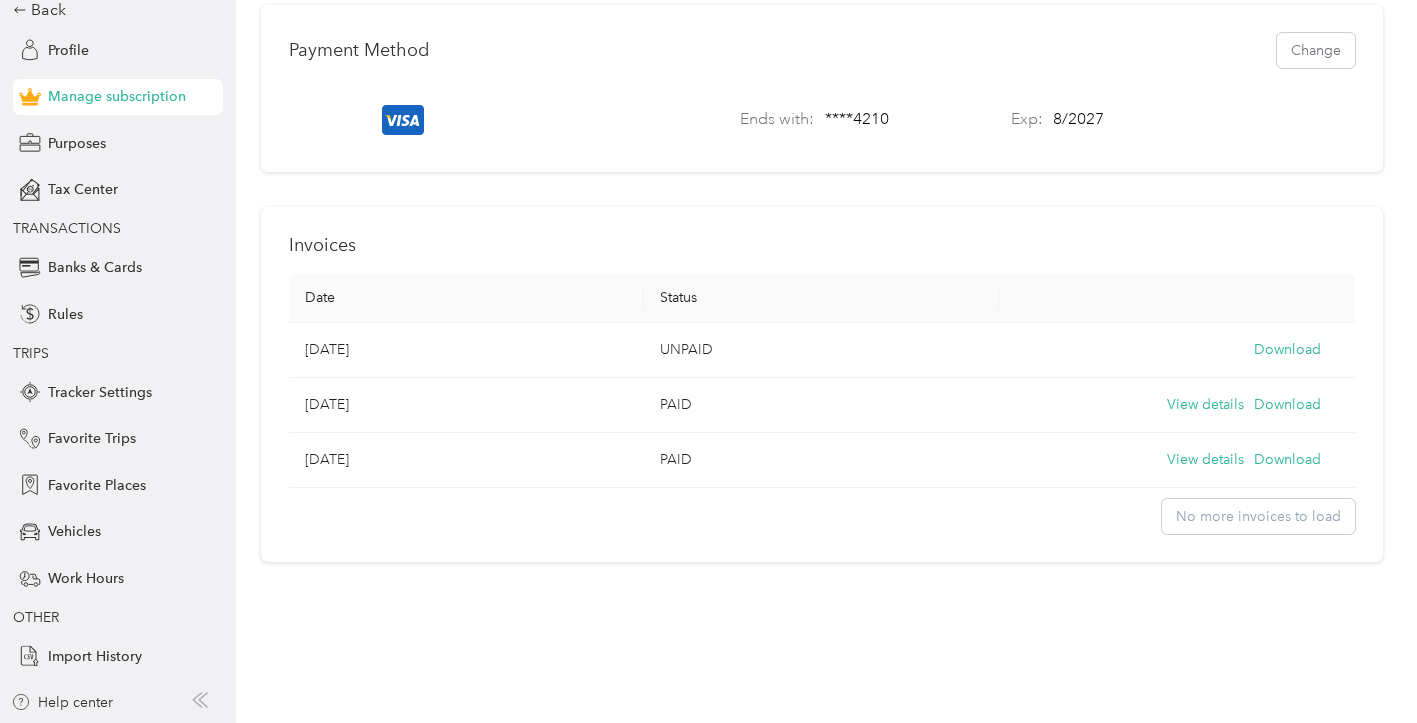 scroll, scrollTop: 620, scrollLeft: 0, axis: vertical 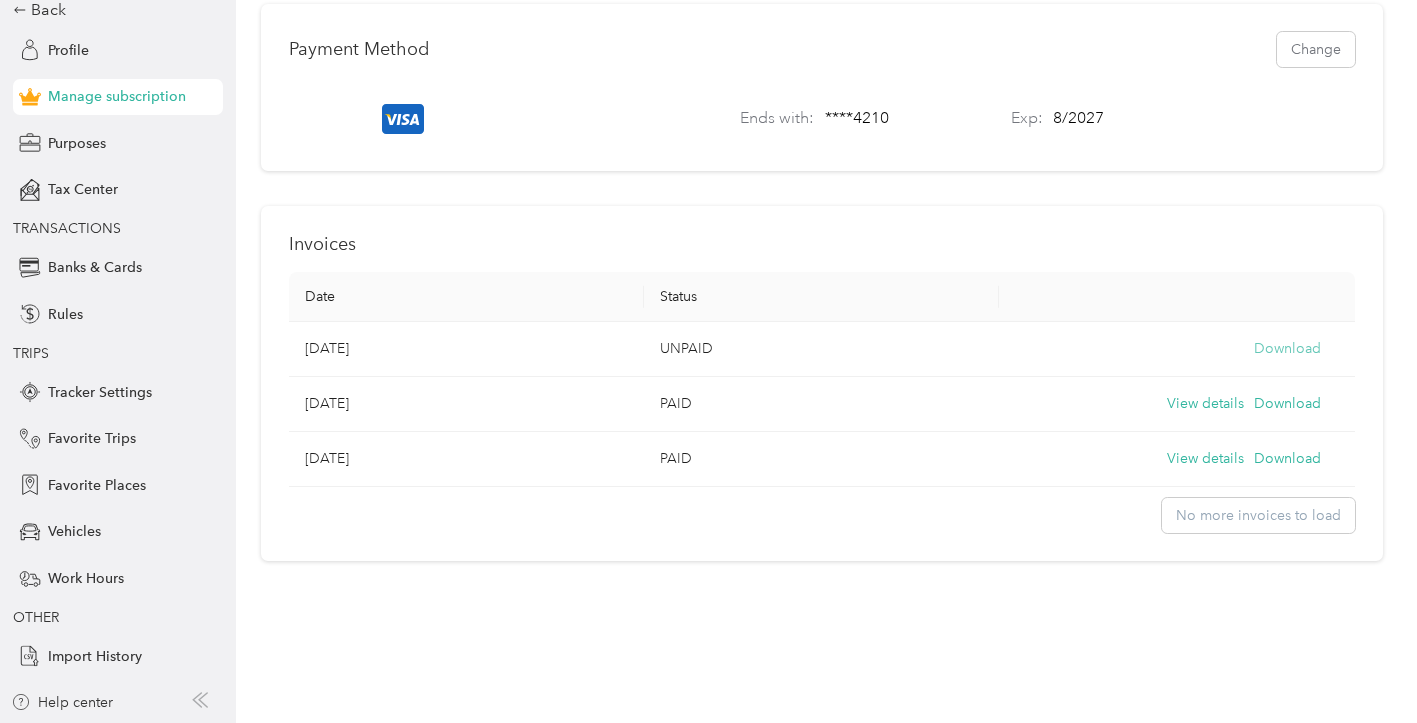 click on "Download" at bounding box center [1287, 349] 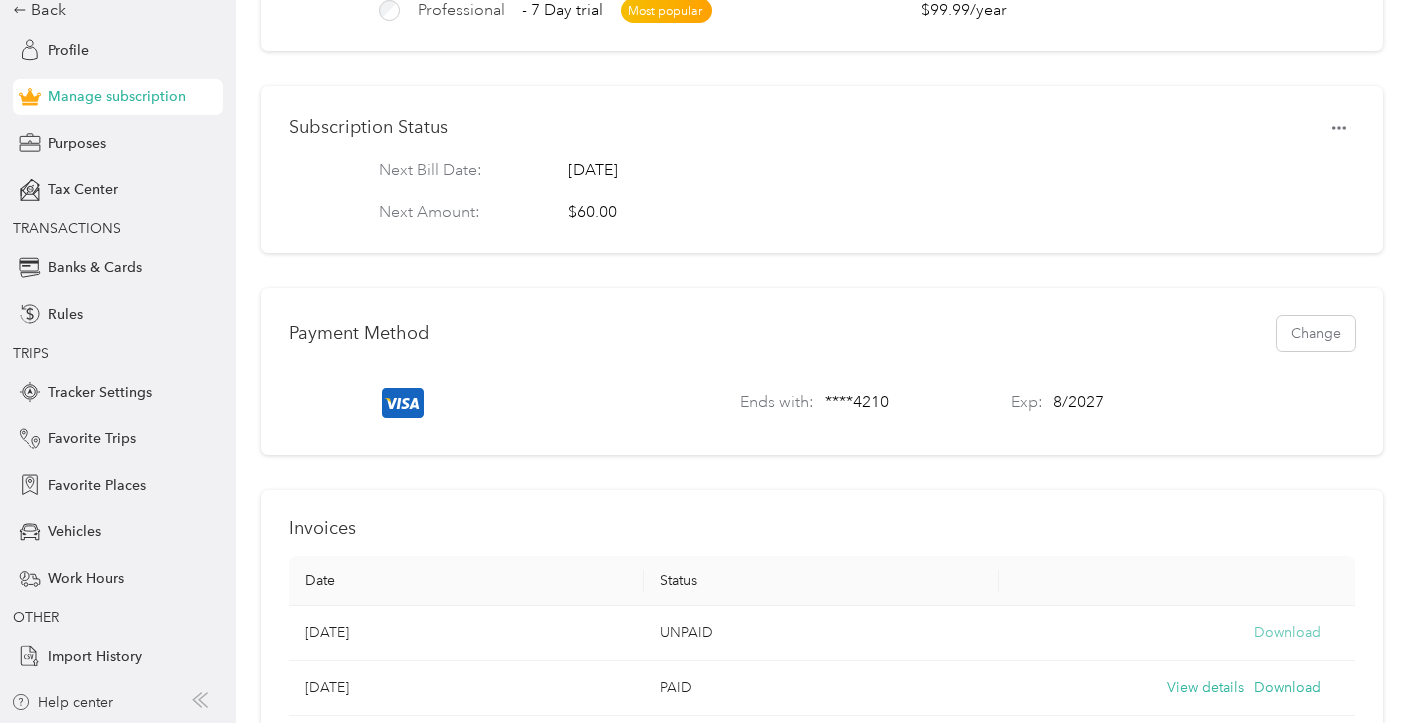 scroll, scrollTop: 338, scrollLeft: 0, axis: vertical 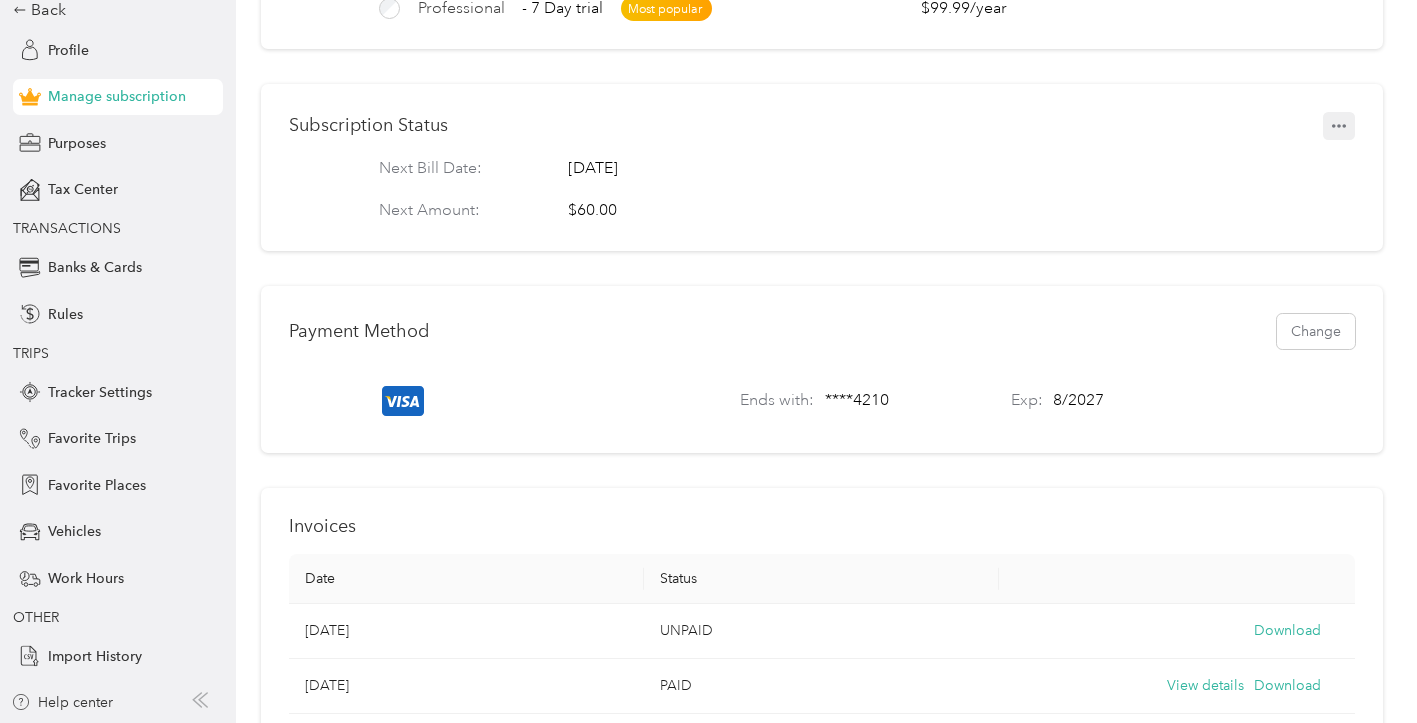 click 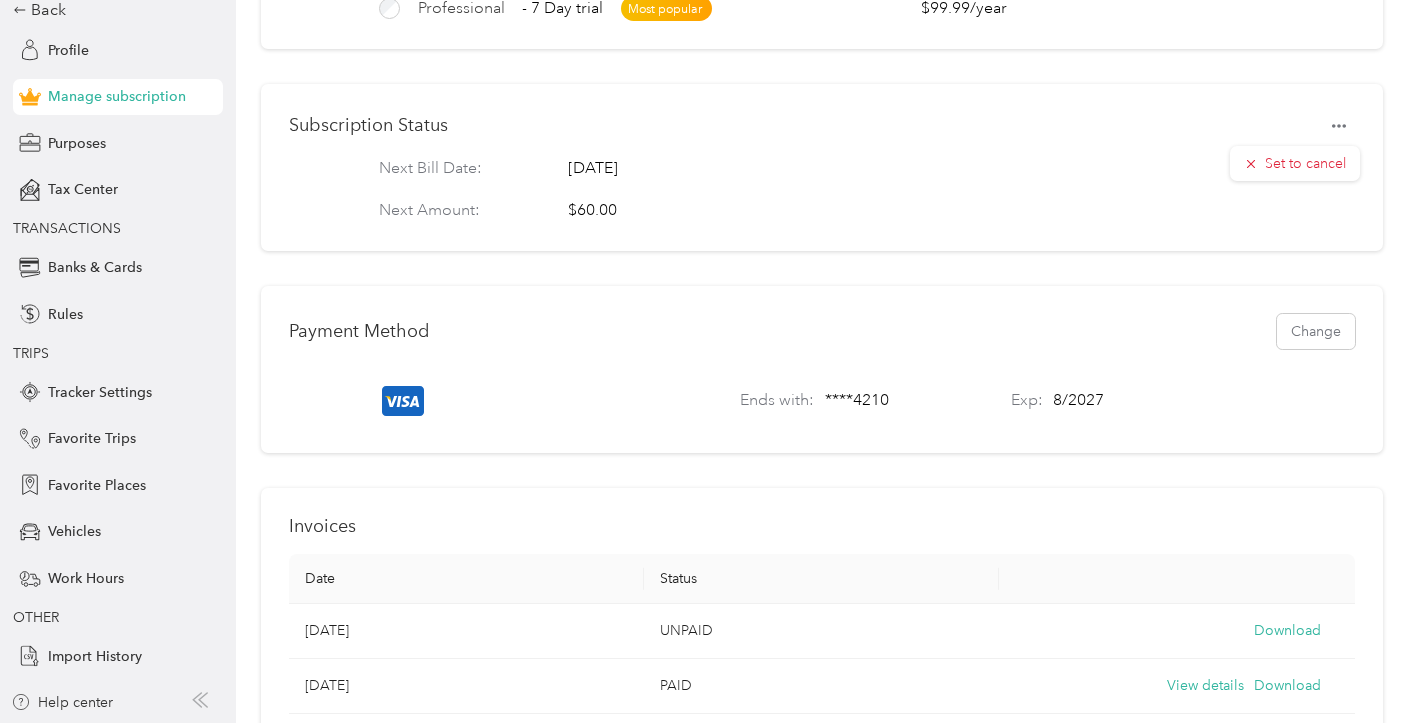 click on "Subscription Status Next Bill Date: Friday, June 19th 2026 Next Amount: $60.00" at bounding box center (822, 167) 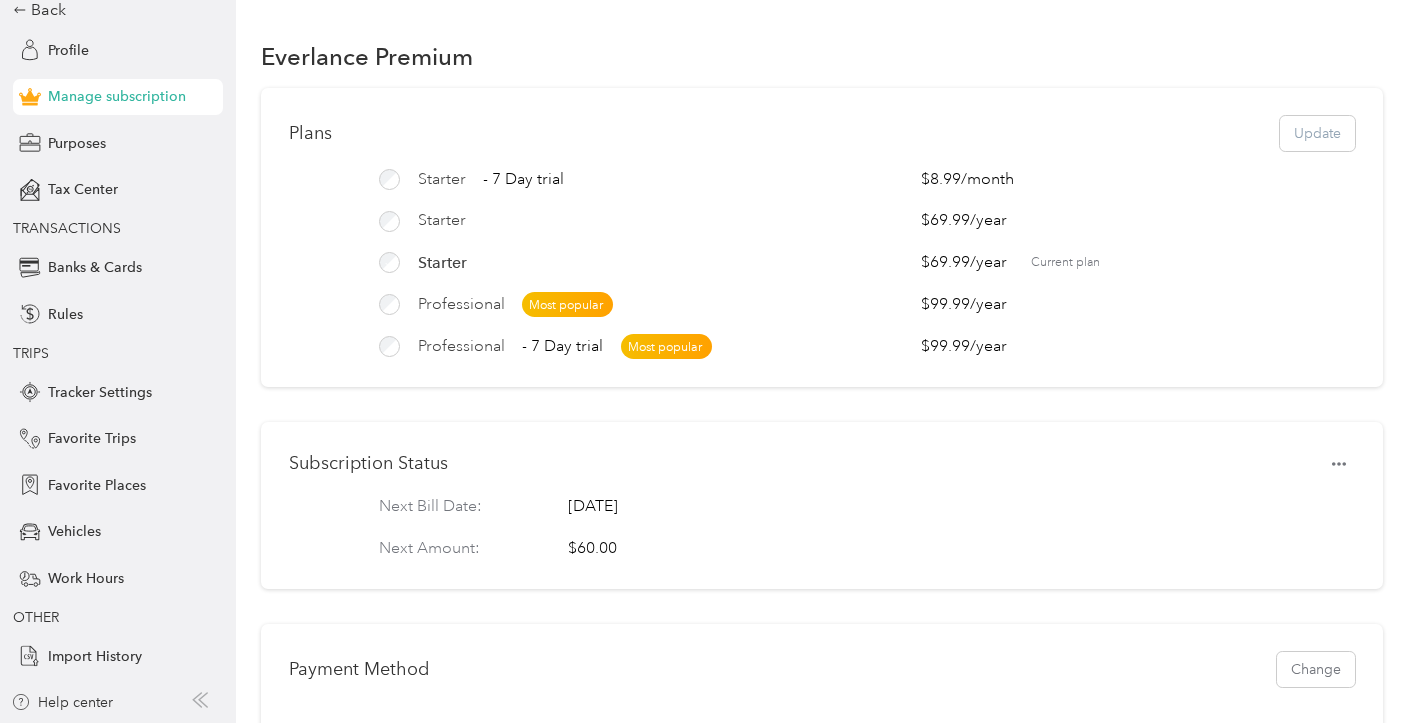 scroll, scrollTop: 0, scrollLeft: 0, axis: both 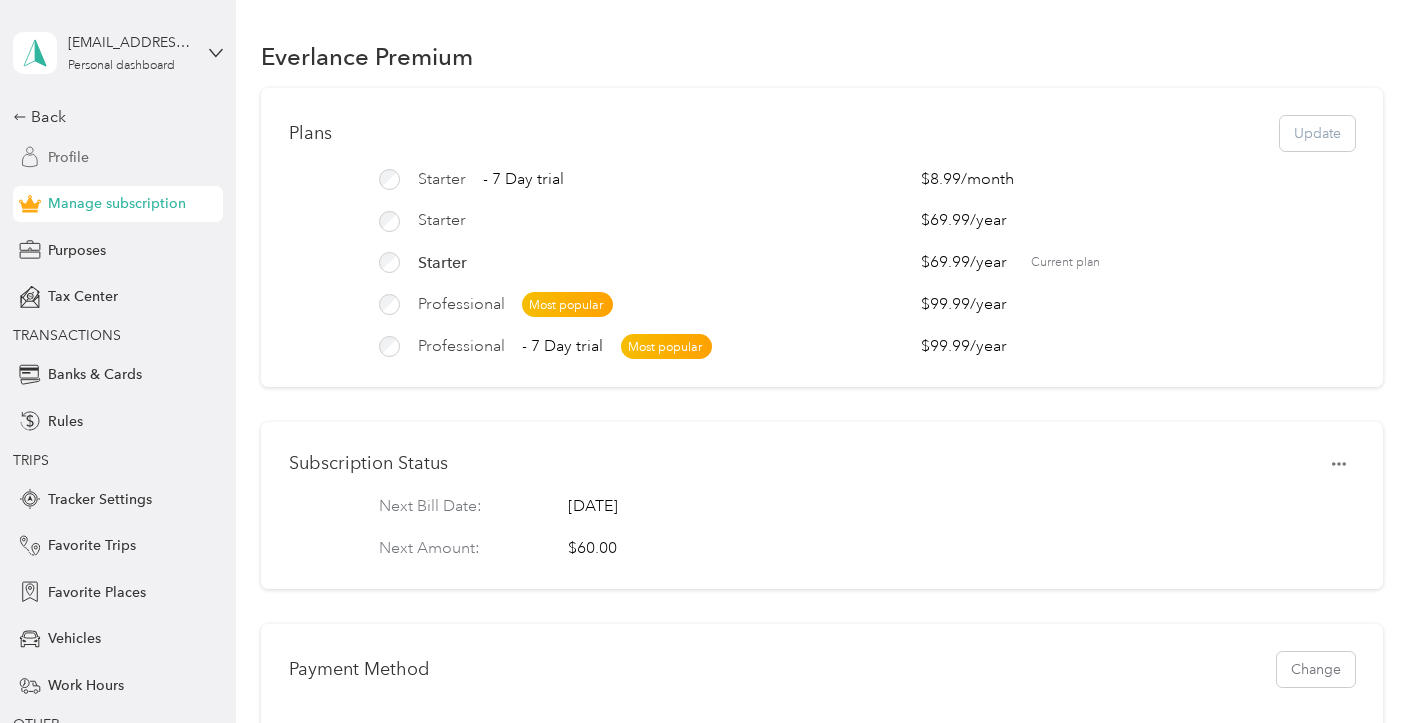 click on "Profile" at bounding box center (118, 157) 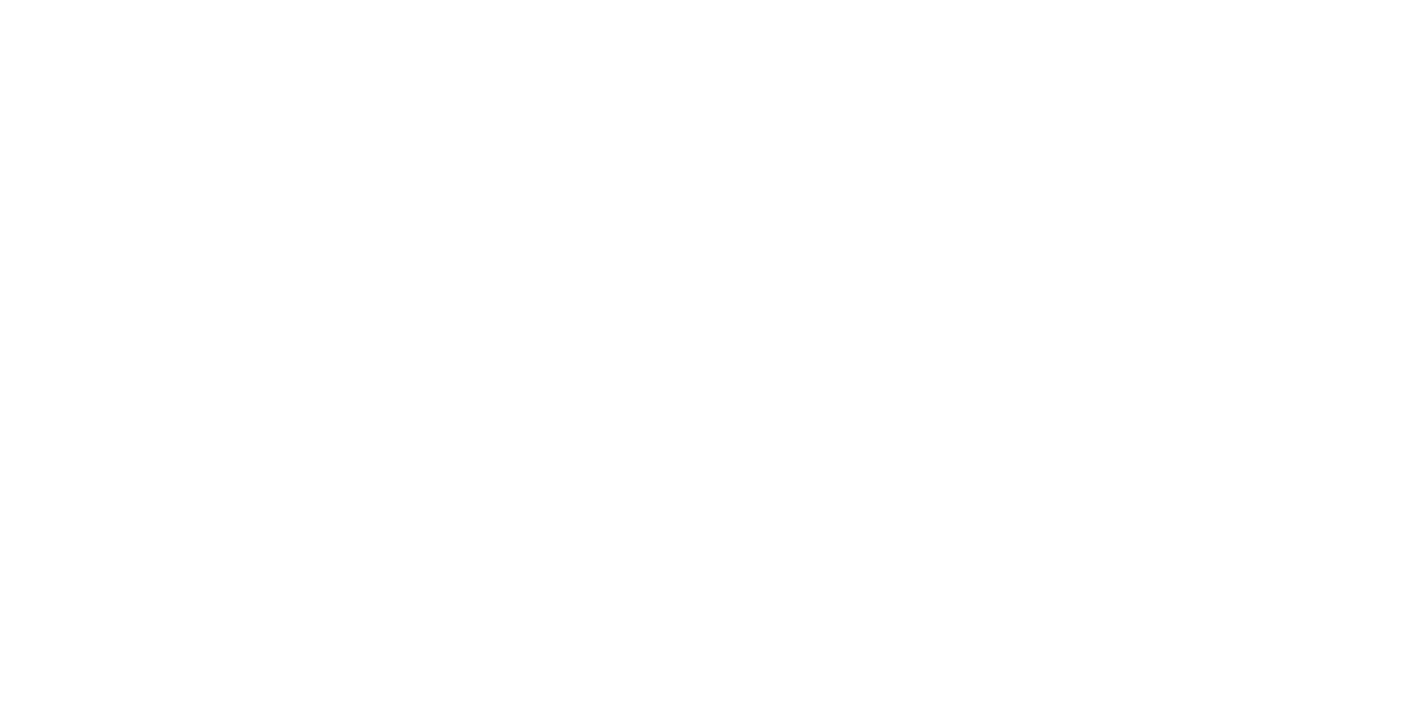 scroll, scrollTop: 0, scrollLeft: 0, axis: both 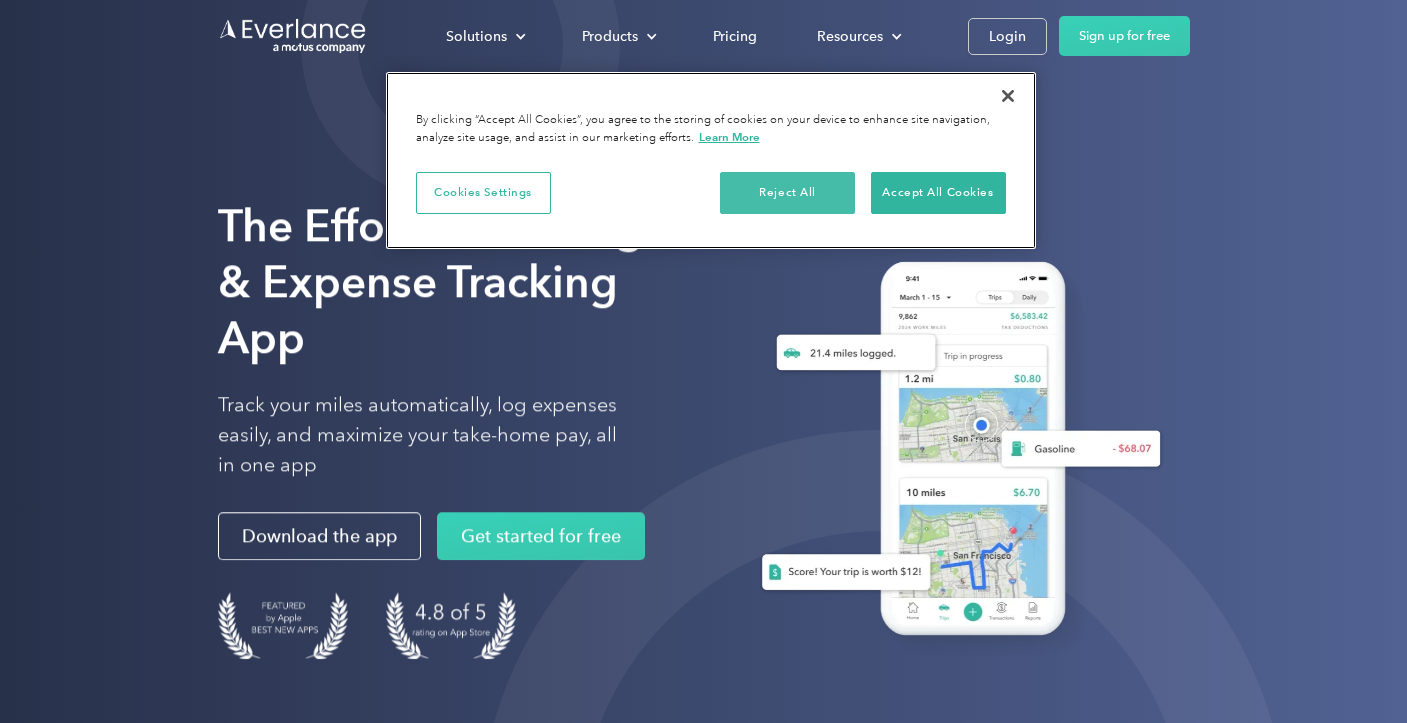 click on "Reject All" at bounding box center [787, 193] 